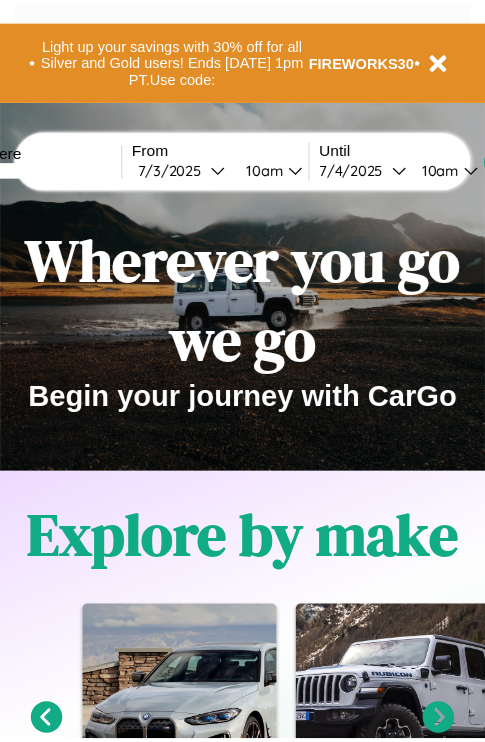 scroll, scrollTop: 0, scrollLeft: 0, axis: both 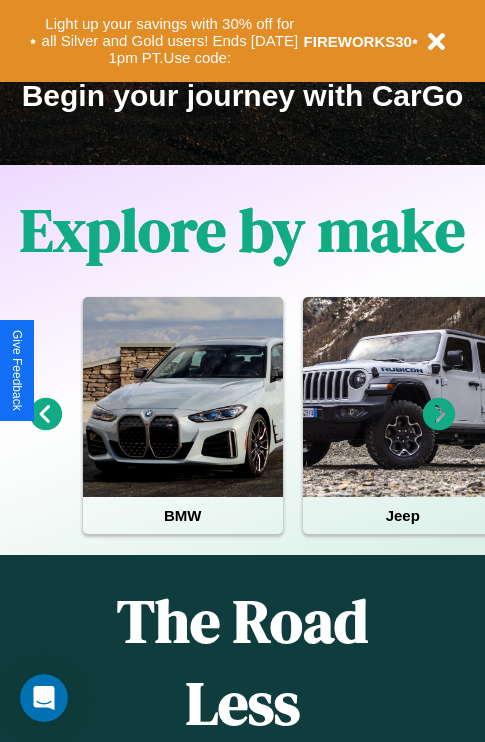 click 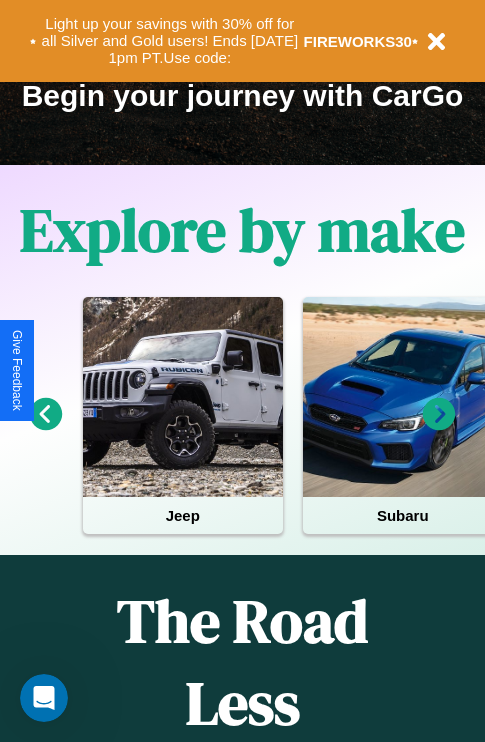 click 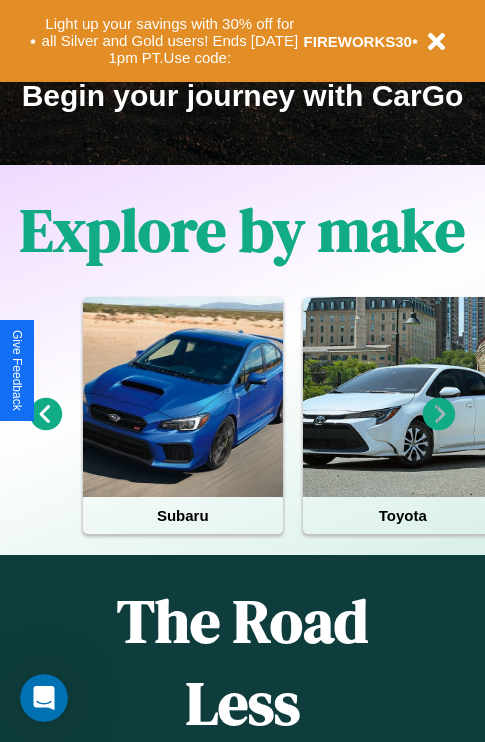 click 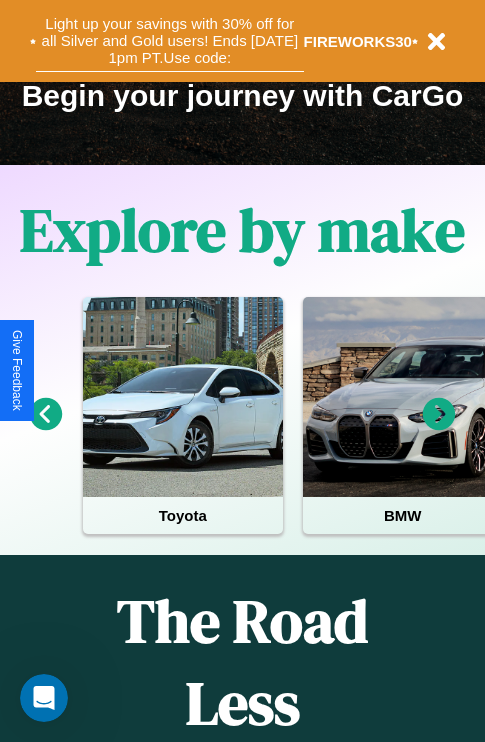 click on "Light up your savings with 30% off for all Silver and Gold users! Ends [DATE] 1pm PT.  Use code:" at bounding box center [170, 41] 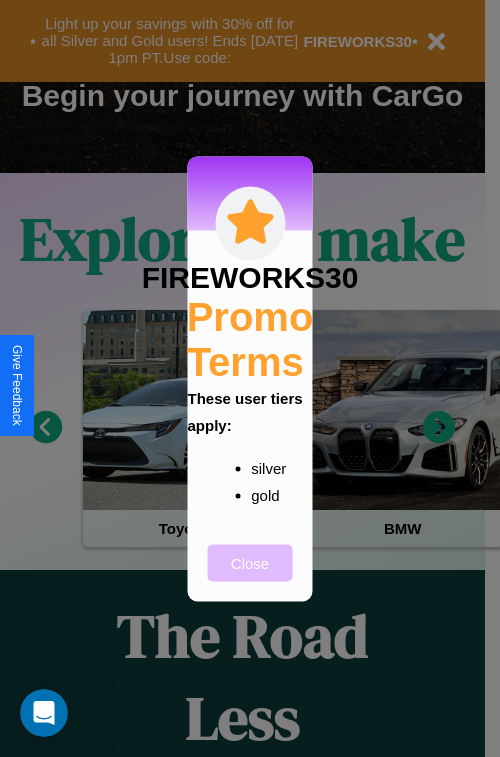 click on "Close" at bounding box center (250, 562) 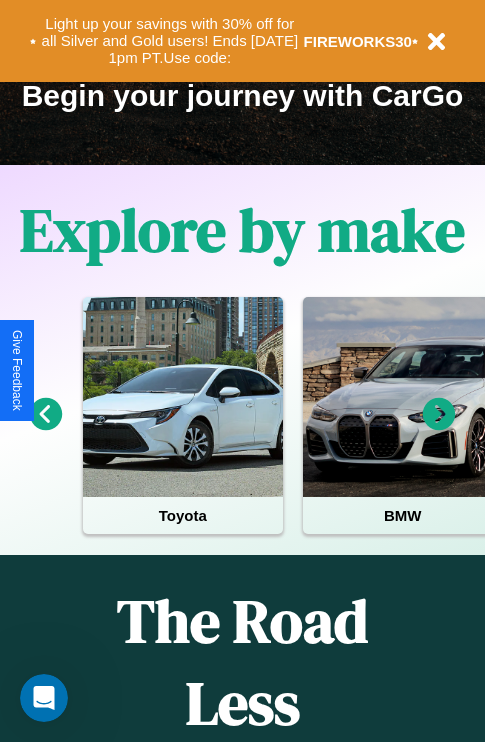 click 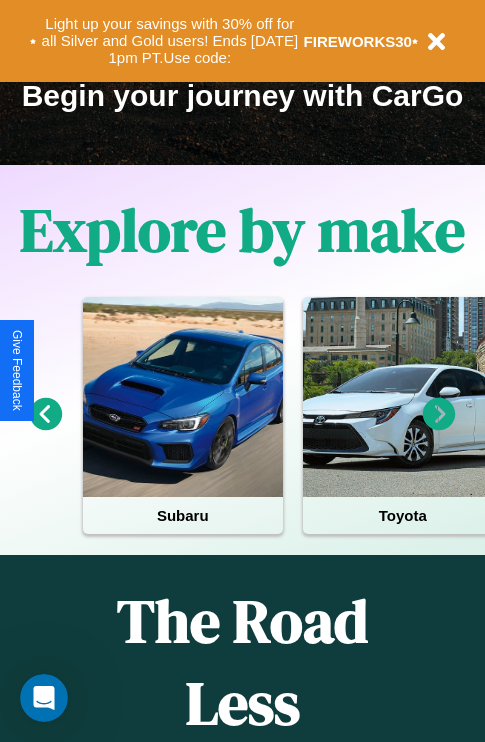 click 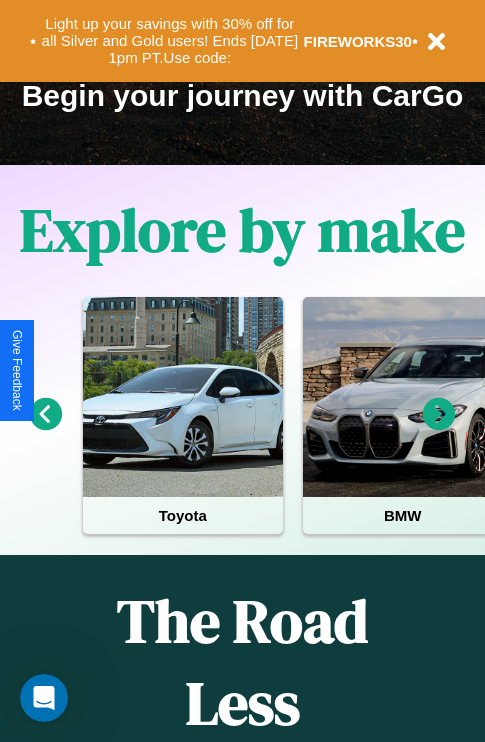 click 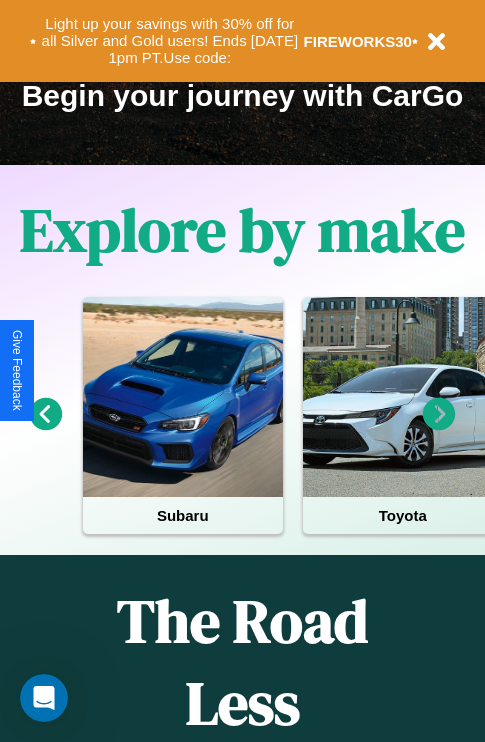 click 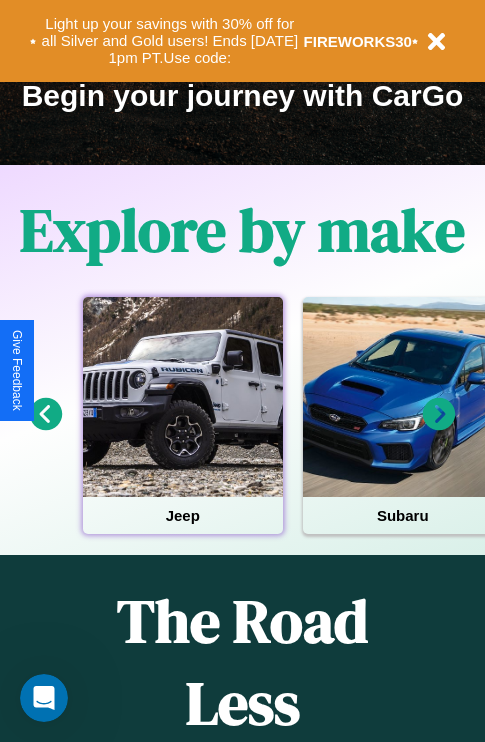 click at bounding box center (183, 397) 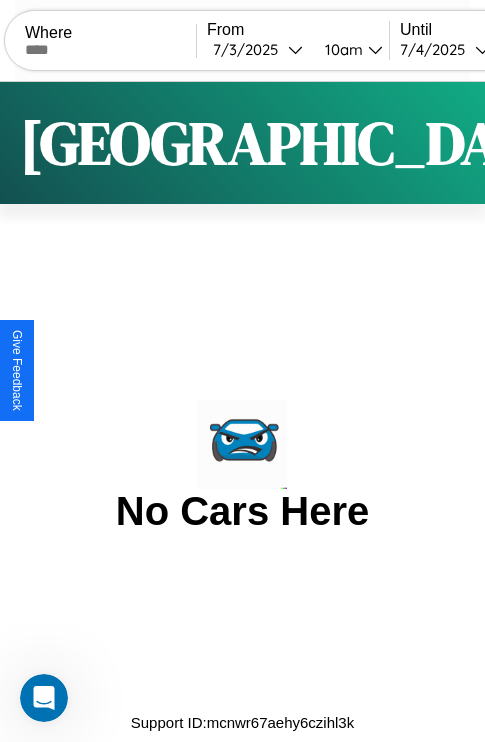 scroll, scrollTop: 0, scrollLeft: 0, axis: both 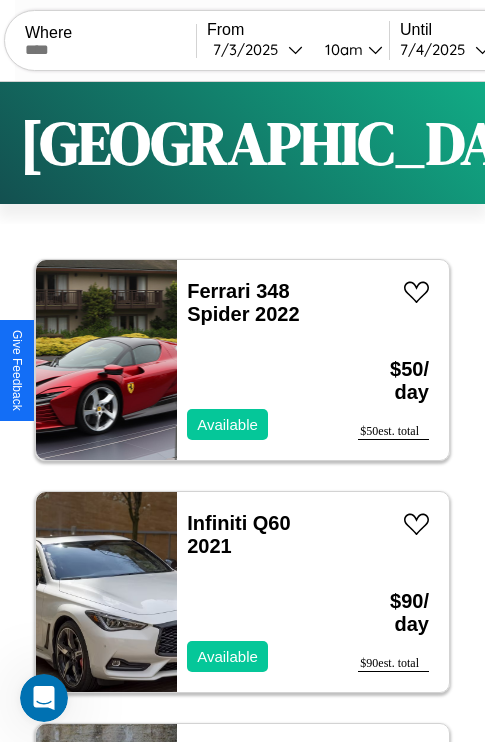 click on "Filters" at bounding box center [640, 143] 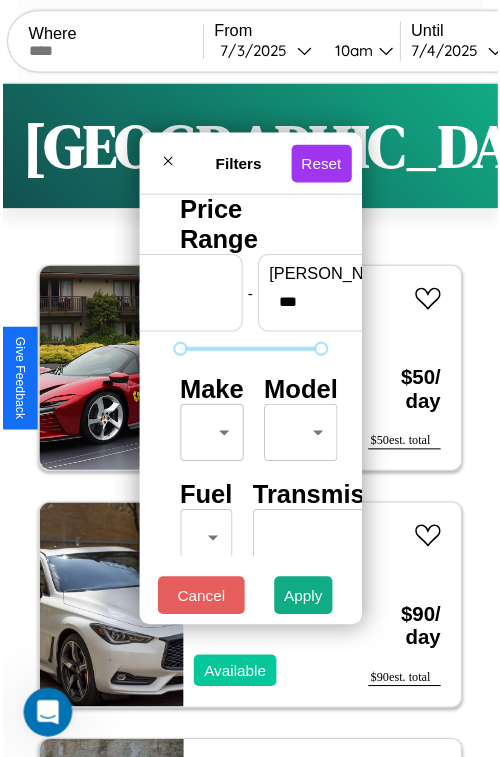 scroll, scrollTop: 59, scrollLeft: 0, axis: vertical 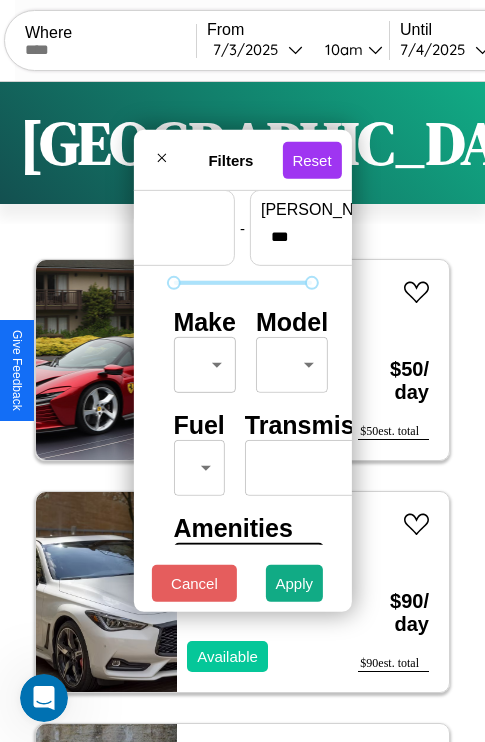 click on "CarGo Where From [DATE] 10am Until [DATE] 10am Become a Host Login Sign Up [GEOGRAPHIC_DATA] Filters 148  cars in this area These cars can be picked up in this city. Ferrari   348 Spider   2022 Available $ 50  / day $ 50  est. total Infiniti   Q60   2021 Available $ 90  / day $ 90  est. total Audi   A8 L   2024 Unavailable $ 90  / day $ 90  est. total Aston [PERSON_NAME]   DBX   2019 Unavailable $ 120  / day $ 120  est. total Jaguar   XJ8   2021 Unavailable $ 60  / day $ 60  est. total Land Rover   LR4   2019 Unavailable $ 180  / day $ 180  est. total Aston [PERSON_NAME]   DB12   2020 Available $ 180  / day $ 180  est. total Hyundai   Santa Fe   2016 Available $ 60  / day $ 60  est. total Maserati   228   2022 Available $ 40  / day $ 40  est. total Hyundai   Palisade   2023 Available $ 110  / day $ 110  est. total BMW   R 1200 R   2014 Available $ 180  / day $ 180  est. total Jeep   Patriot   2016 Unavailable $ 100  / day $ 100  est. total Chevrolet   Silverado   2022 Available $ 70  / day $ 70  est. total Audi     $" at bounding box center [242, 412] 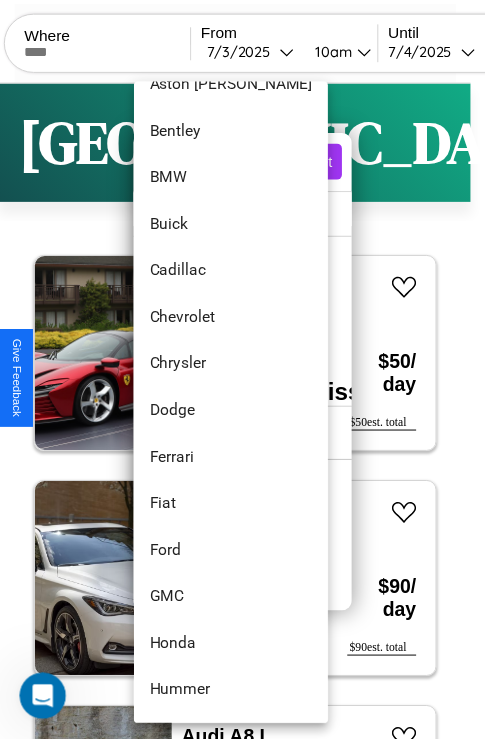 scroll, scrollTop: 230, scrollLeft: 0, axis: vertical 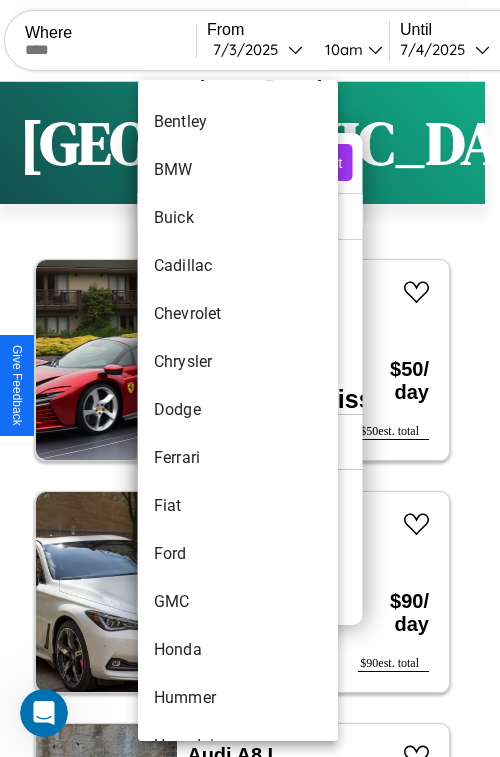 click on "Dodge" at bounding box center (238, 410) 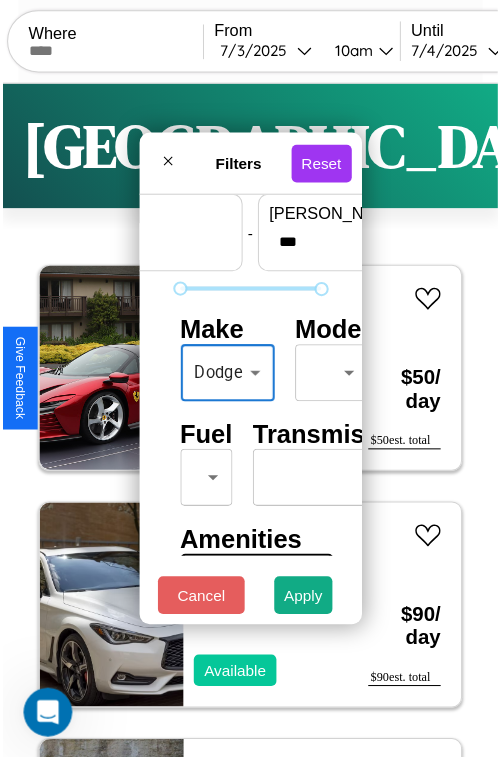scroll, scrollTop: 59, scrollLeft: 15, axis: both 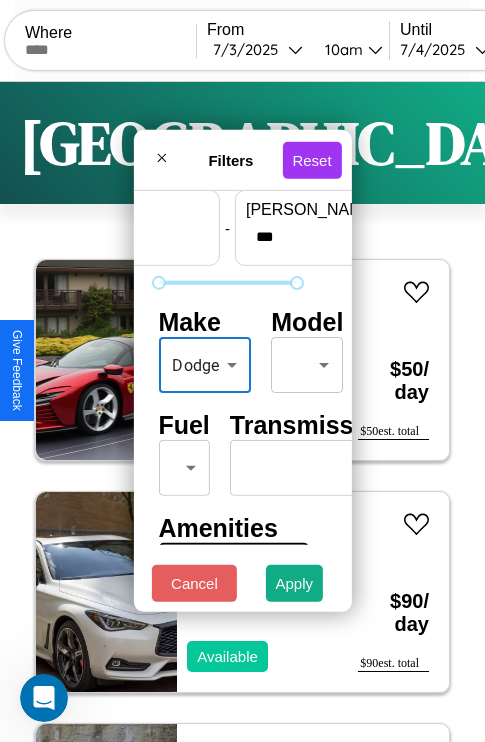 click on "CarGo Where From [DATE] 10am Until [DATE] 10am Become a Host Login Sign Up [GEOGRAPHIC_DATA] Filters 148  cars in this area These cars can be picked up in this city. Ferrari   348 Spider   2022 Available $ 50  / day $ 50  est. total Infiniti   Q60   2021 Available $ 90  / day $ 90  est. total Audi   A8 L   2024 Unavailable $ 90  / day $ 90  est. total Aston [PERSON_NAME]   DBX   2019 Unavailable $ 120  / day $ 120  est. total Jaguar   XJ8   2021 Unavailable $ 60  / day $ 60  est. total Land Rover   LR4   2019 Unavailable $ 180  / day $ 180  est. total Aston [PERSON_NAME]   DB12   2020 Available $ 180  / day $ 180  est. total Hyundai   Santa Fe   2016 Available $ 60  / day $ 60  est. total Maserati   228   2022 Available $ 40  / day $ 40  est. total Hyundai   Palisade   2023 Available $ 110  / day $ 110  est. total BMW   R 1200 R   2014 Available $ 180  / day $ 180  est. total Jeep   Patriot   2016 Unavailable $ 100  / day $ 100  est. total Chevrolet   Silverado   2022 Available $ 70  / day $ 70  est. total Audi     $" at bounding box center [242, 412] 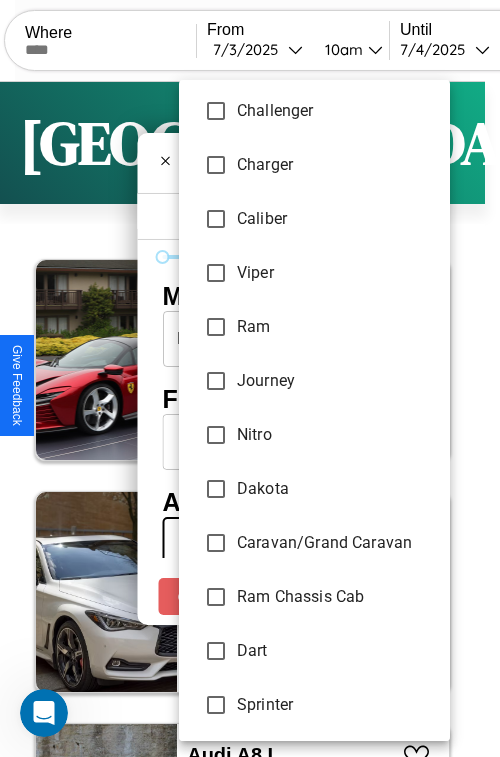 scroll, scrollTop: 131, scrollLeft: 0, axis: vertical 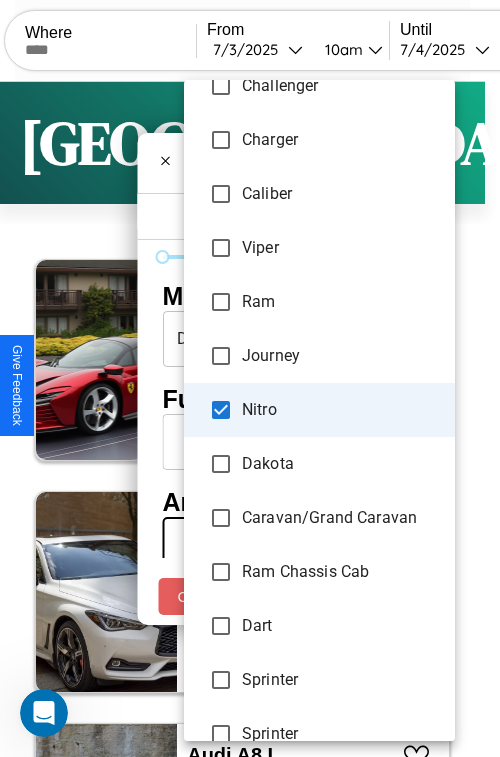 click on "Ram Chassis Cab" at bounding box center [319, 572] 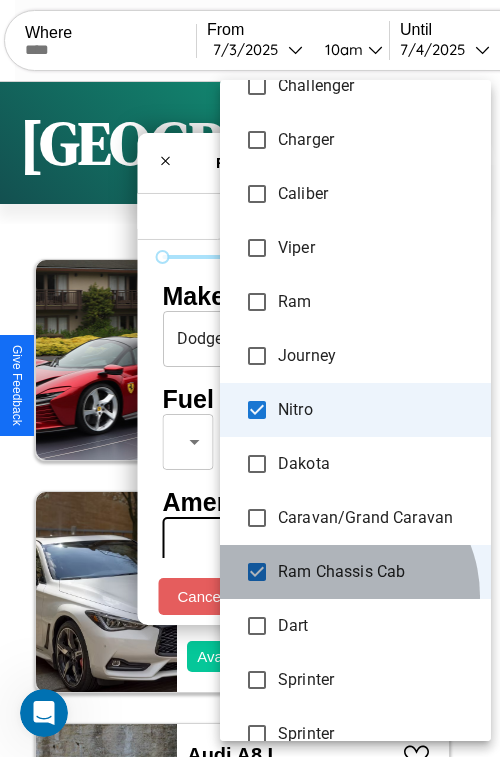 scroll, scrollTop: 80, scrollLeft: 0, axis: vertical 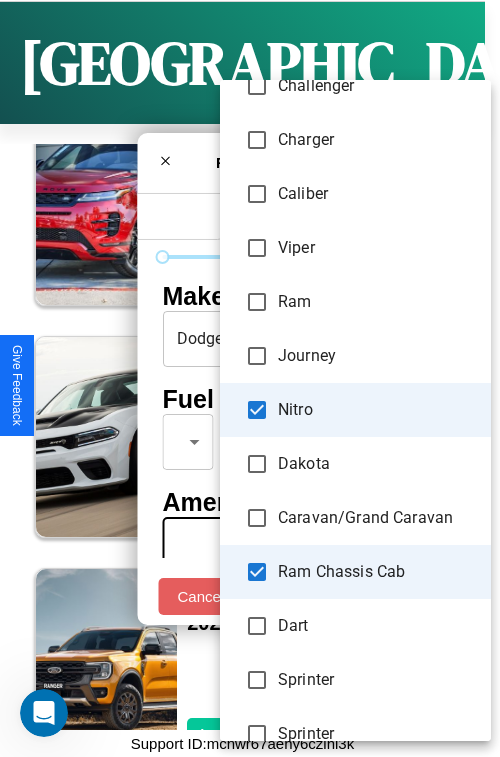 click at bounding box center (250, 378) 